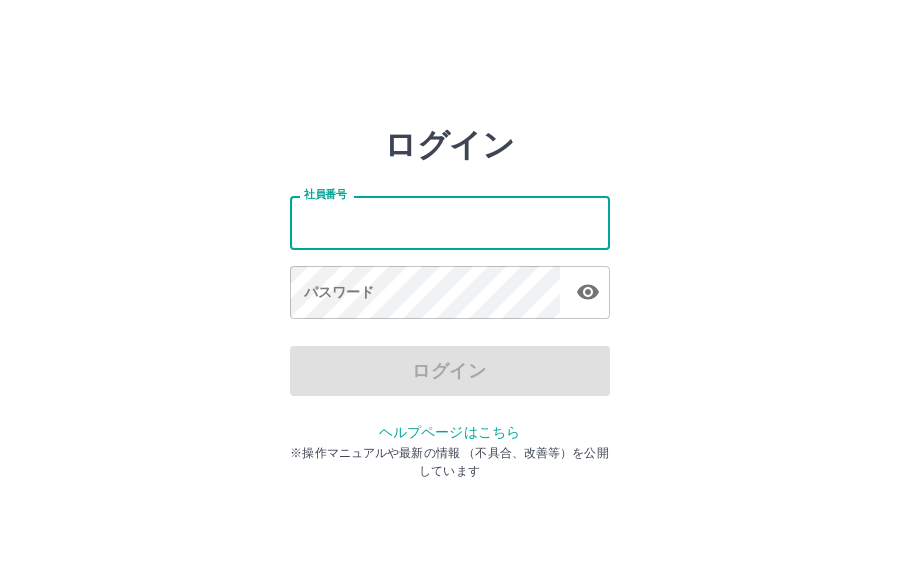scroll, scrollTop: 0, scrollLeft: 0, axis: both 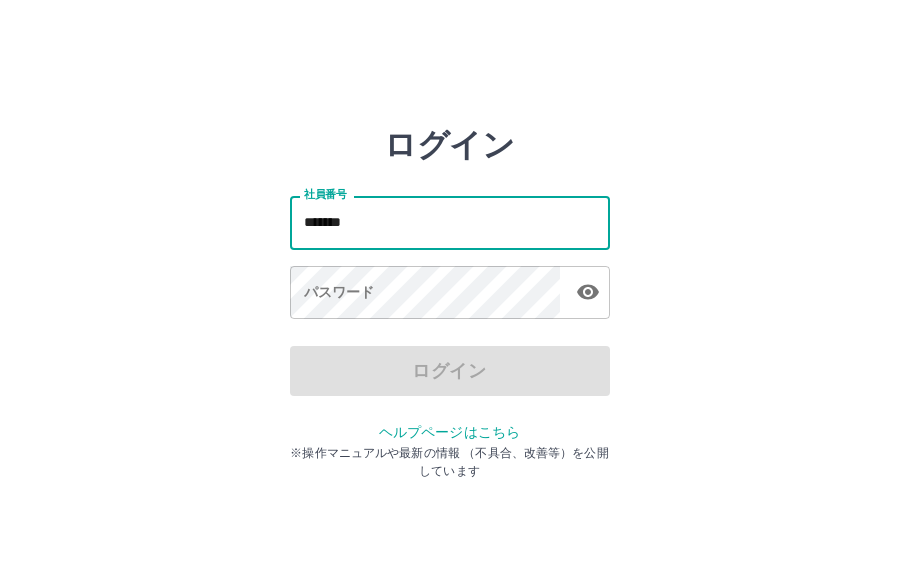 type on "*******" 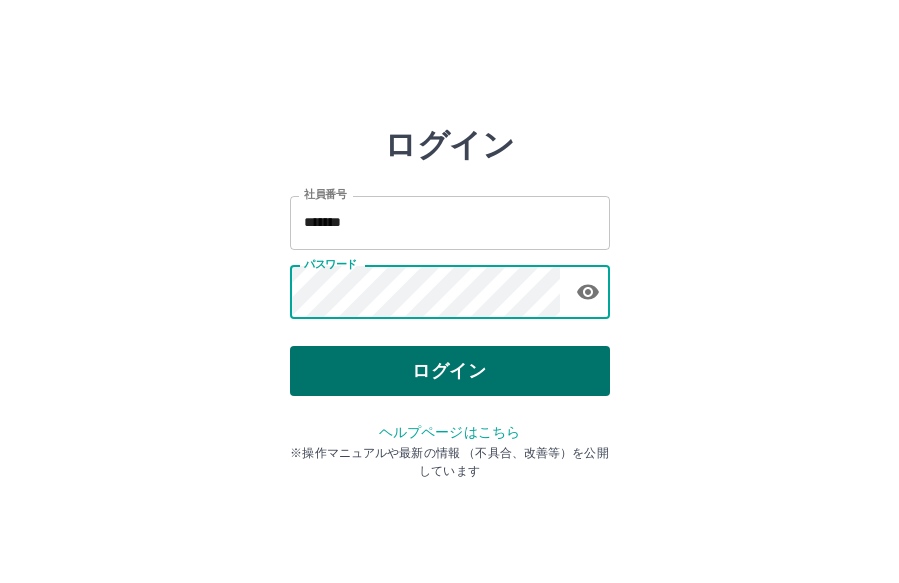 click on "ログイン" at bounding box center (450, 371) 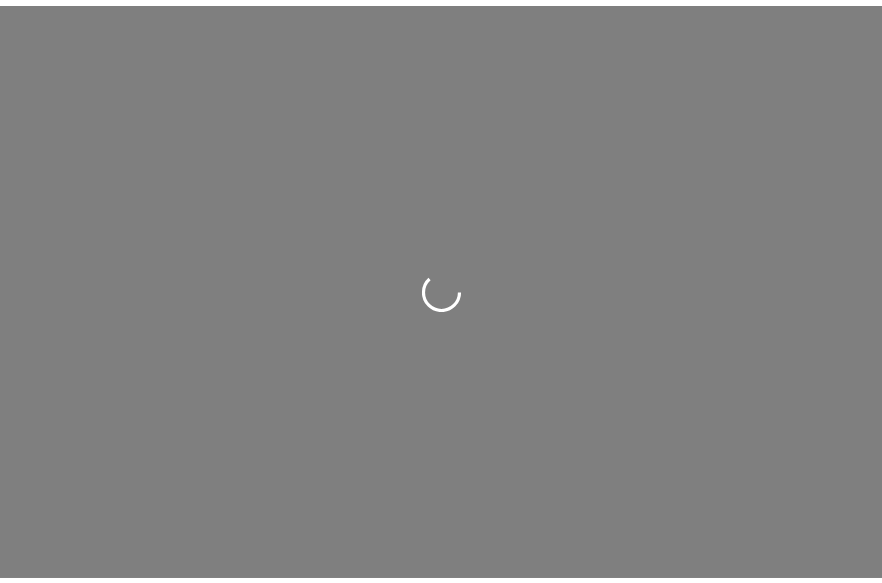 scroll, scrollTop: 0, scrollLeft: 0, axis: both 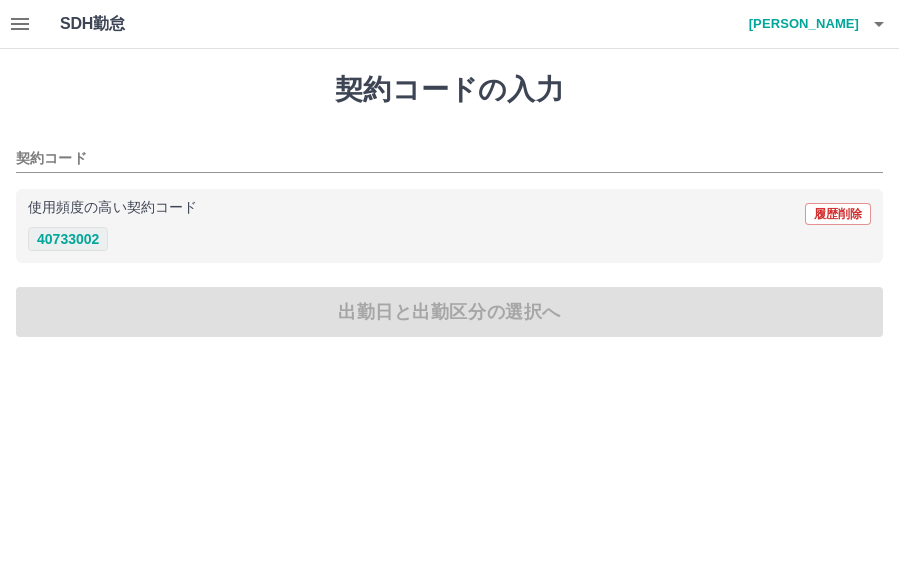 click on "40733002" at bounding box center [68, 239] 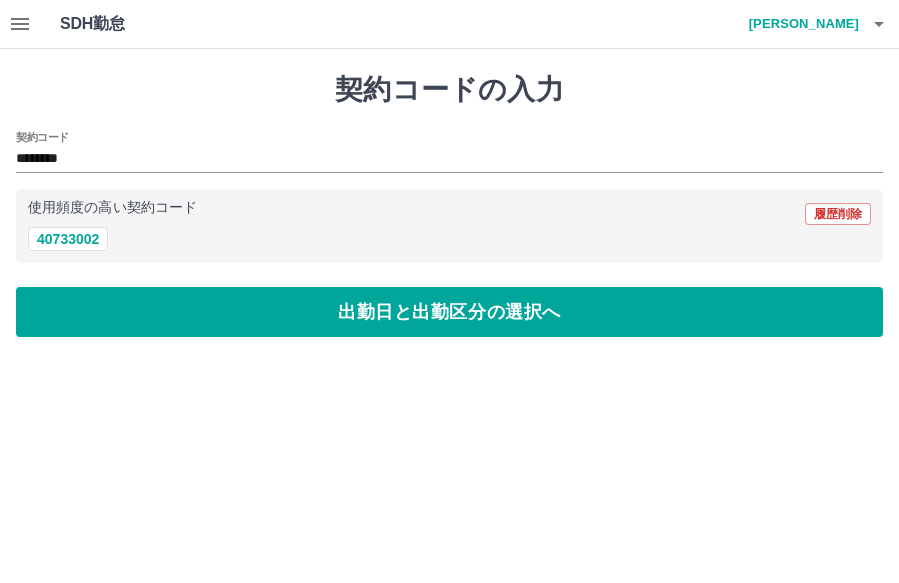 click 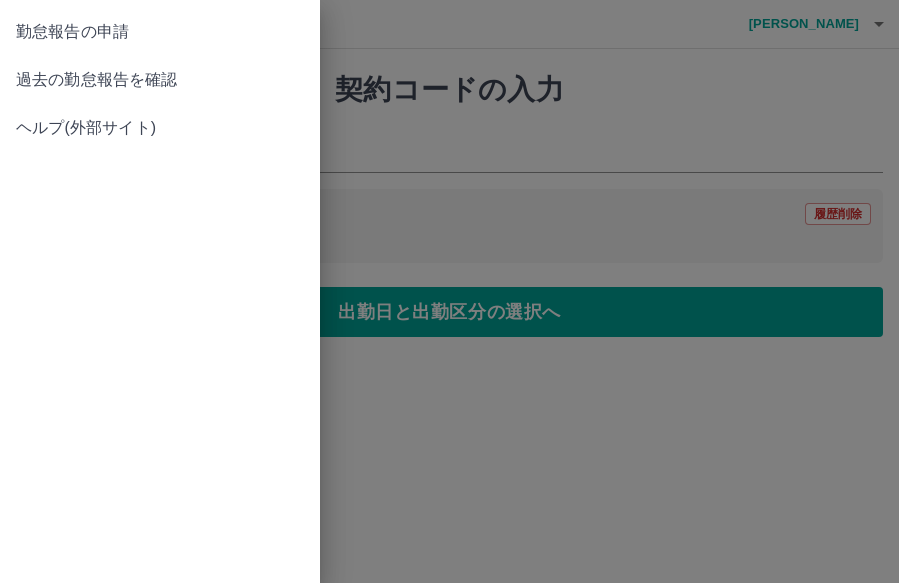 click on "過去の勤怠報告を確認" at bounding box center (160, 80) 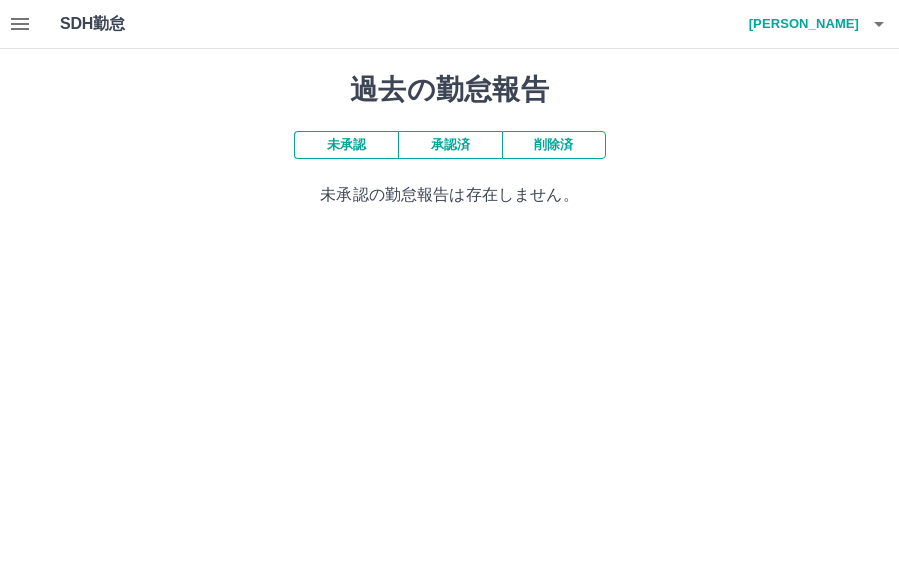click on "未承認" at bounding box center [346, 145] 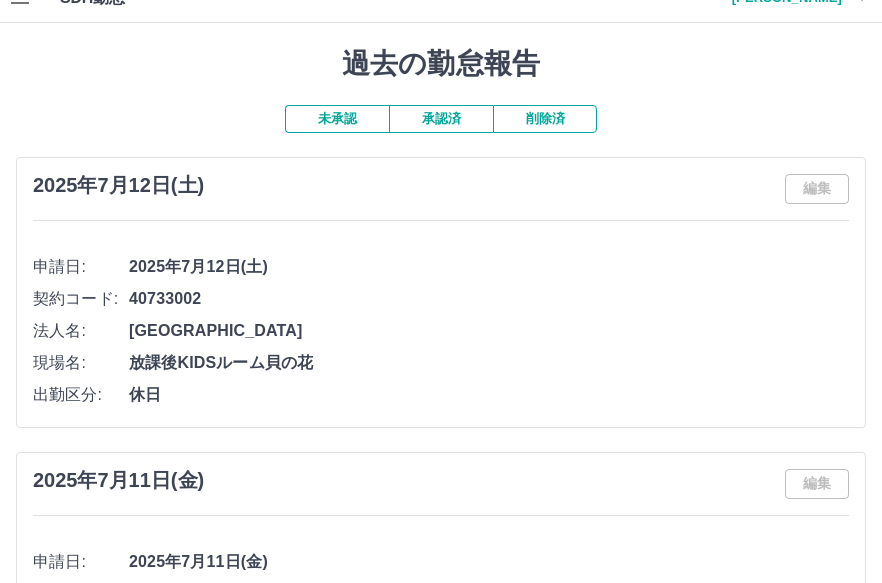scroll, scrollTop: 0, scrollLeft: 0, axis: both 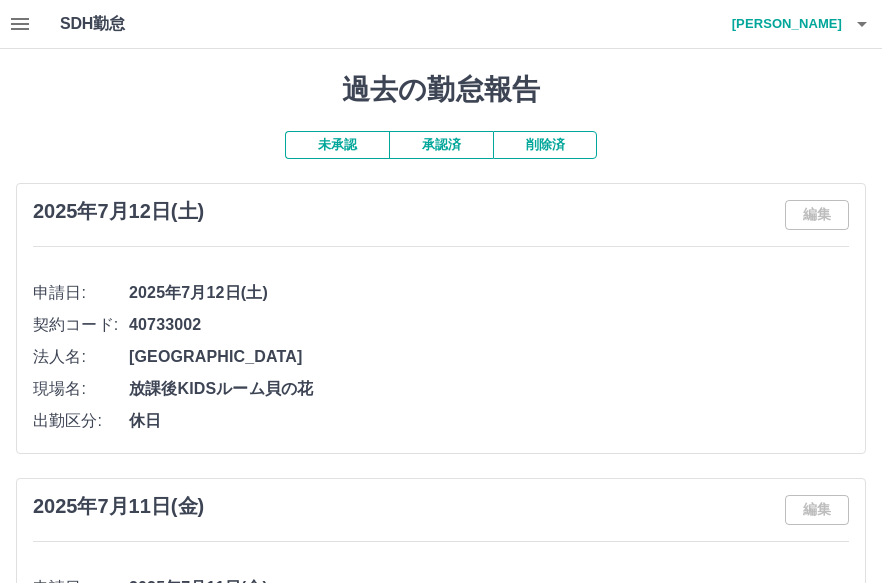 click 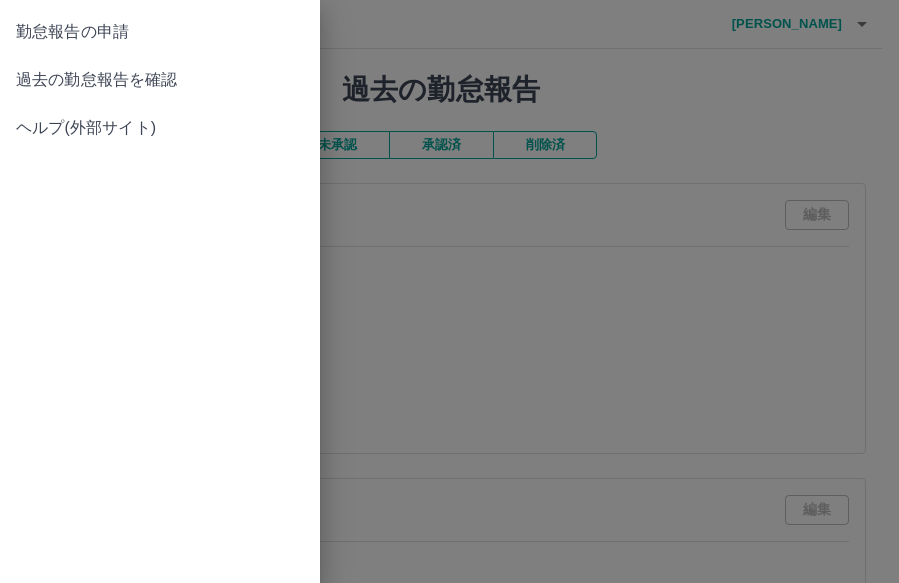 click on "勤怠報告の申請" at bounding box center (160, 32) 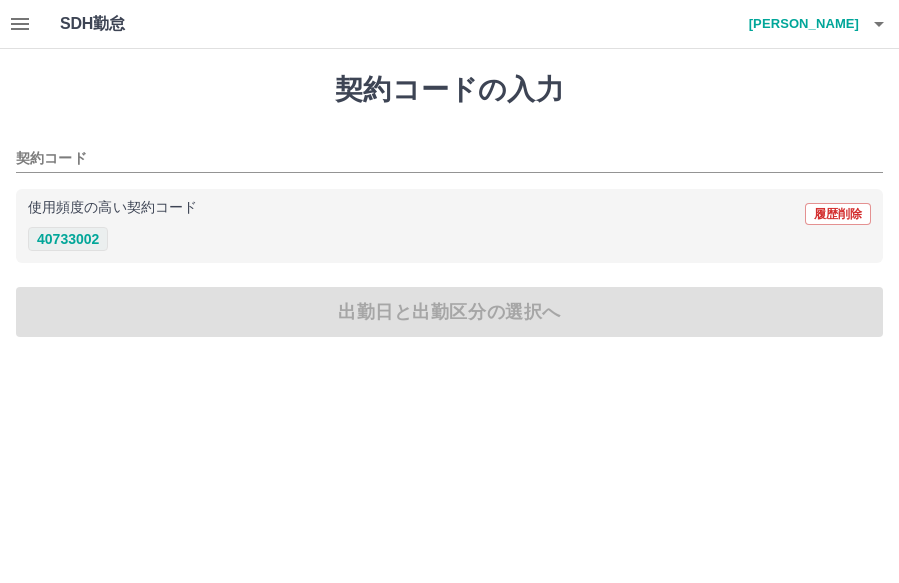 click on "40733002" at bounding box center (68, 239) 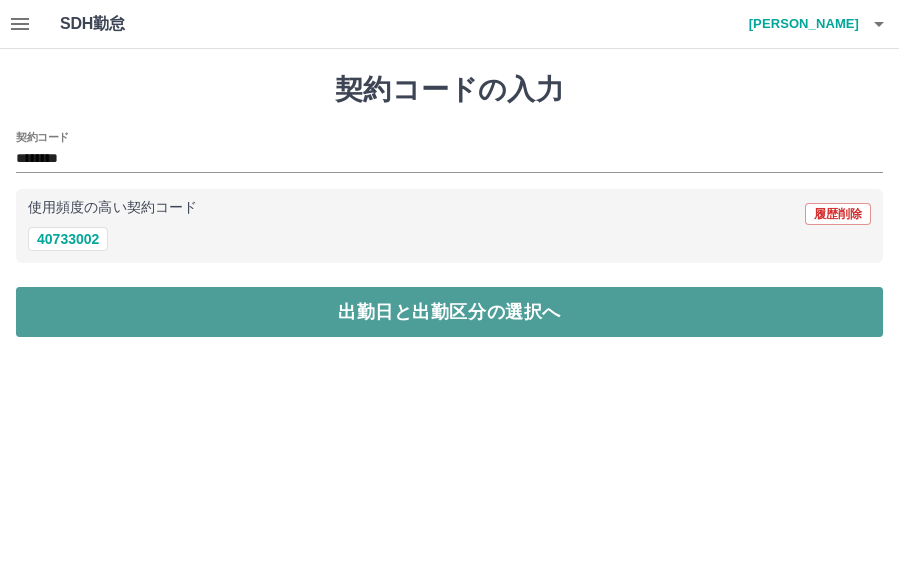 click on "出勤日と出勤区分の選択へ" at bounding box center (449, 312) 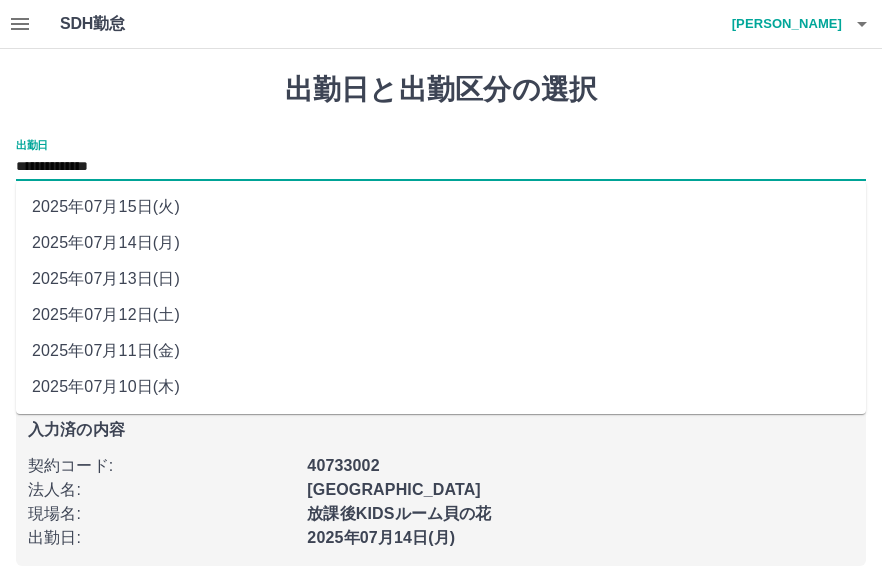 click on "**********" at bounding box center (441, 167) 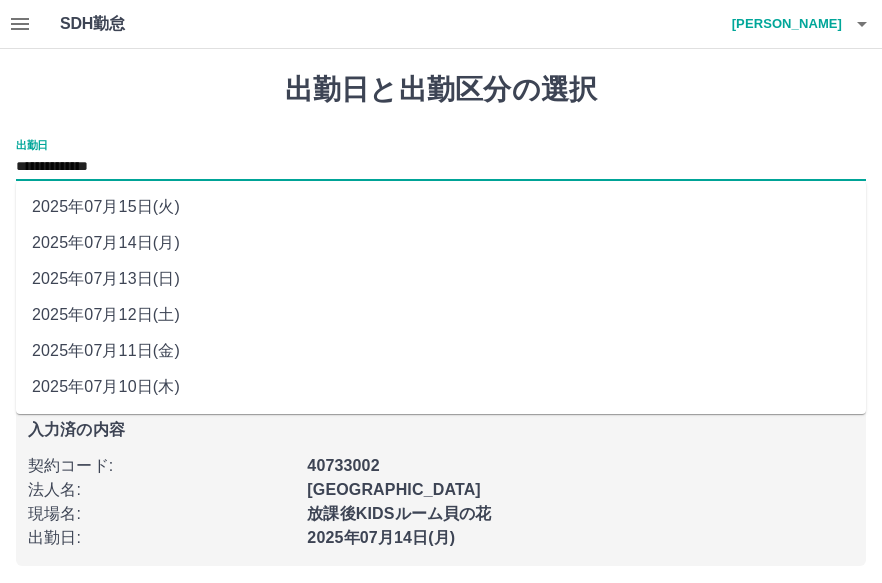 click on "2025年07月13日(日)" at bounding box center (441, 279) 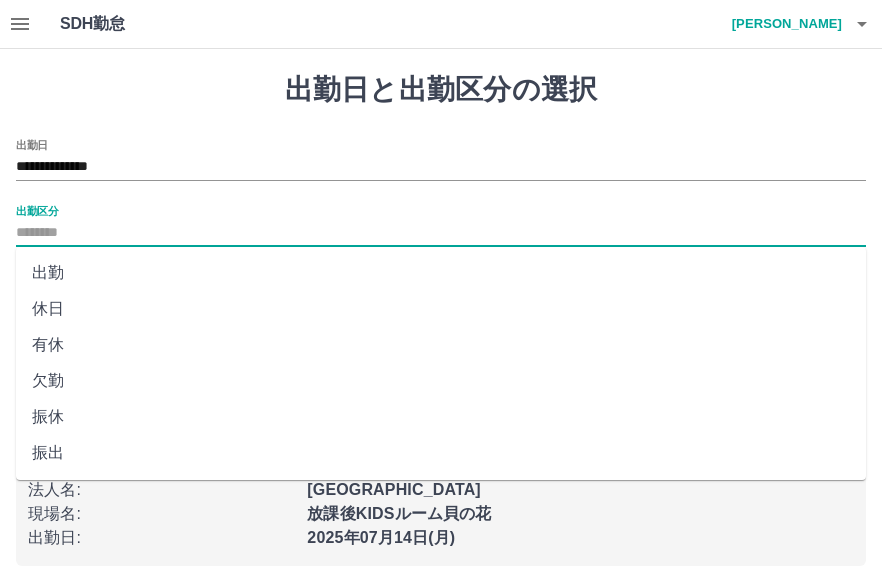 click on "出勤区分" at bounding box center (441, 233) 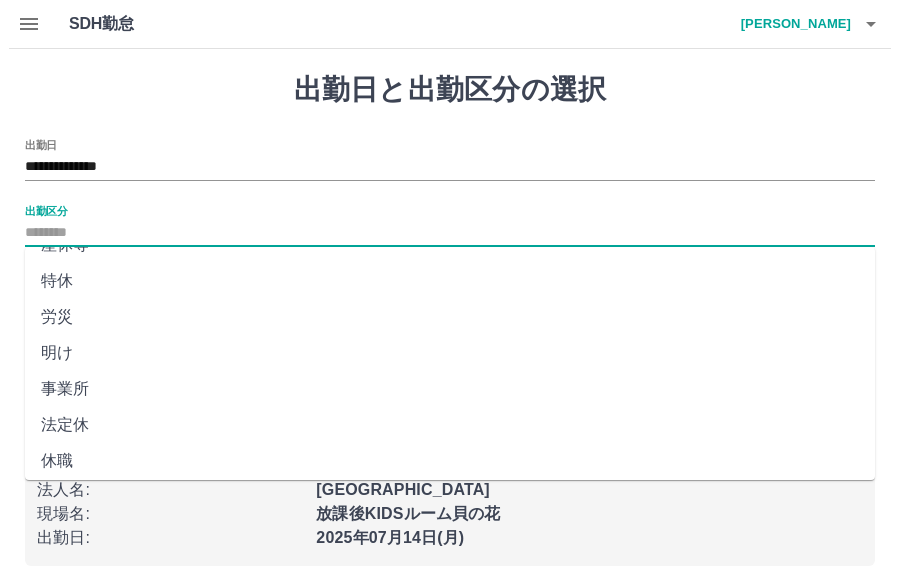 scroll, scrollTop: 431, scrollLeft: 0, axis: vertical 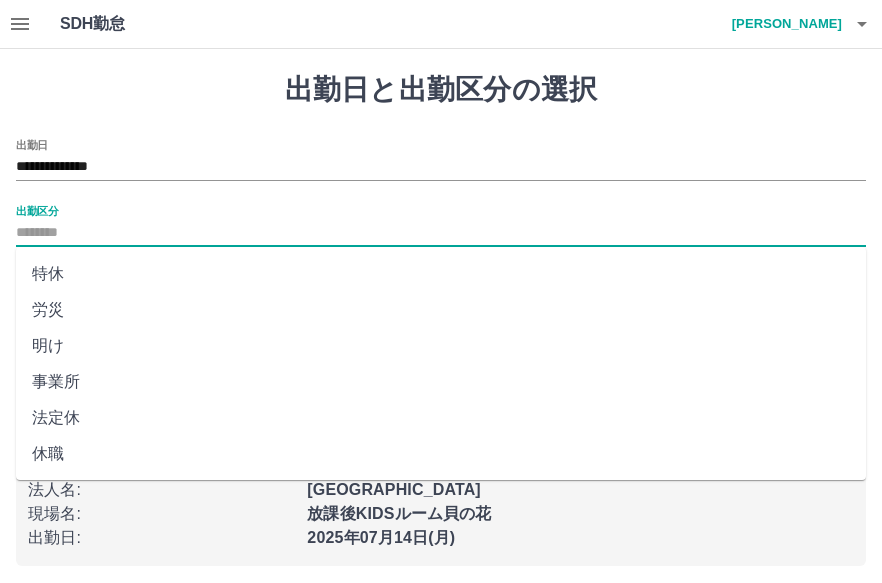 click on "法定休" at bounding box center (441, 418) 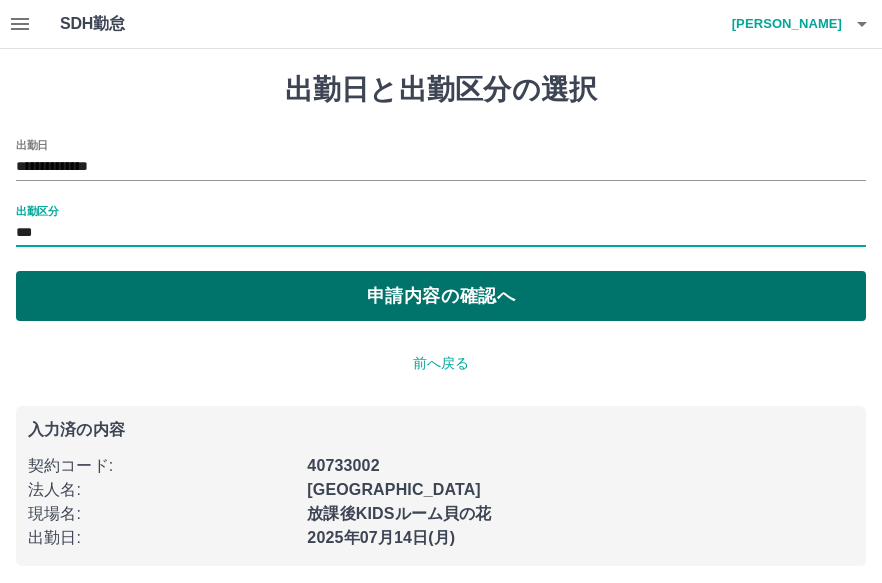 click on "申請内容の確認へ" at bounding box center (441, 296) 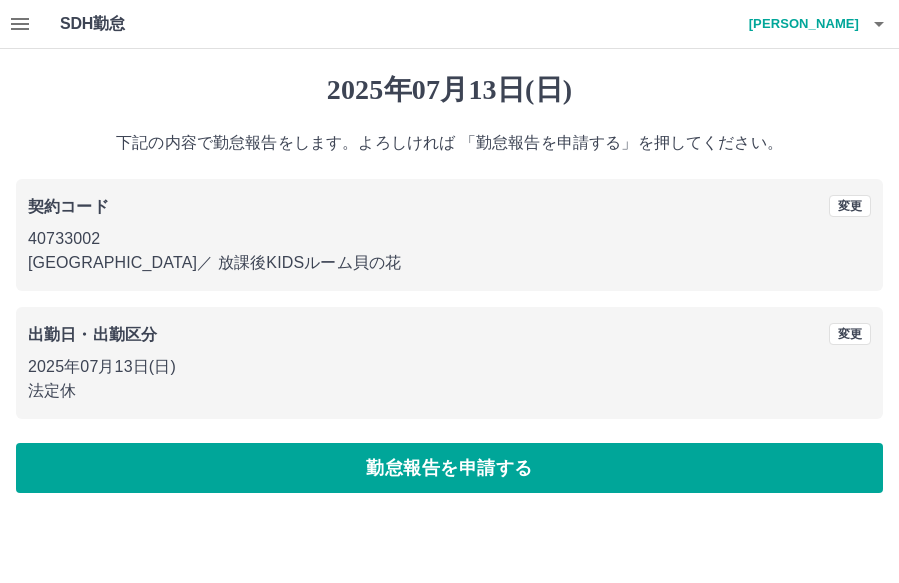 click on "勤怠報告を申請する" at bounding box center [449, 468] 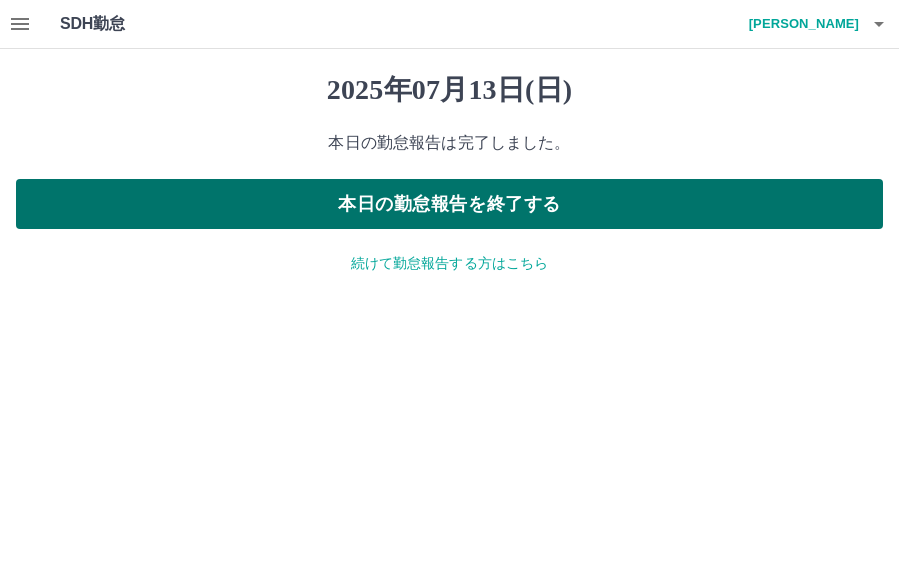 click on "本日の勤怠報告を終了する" at bounding box center (449, 204) 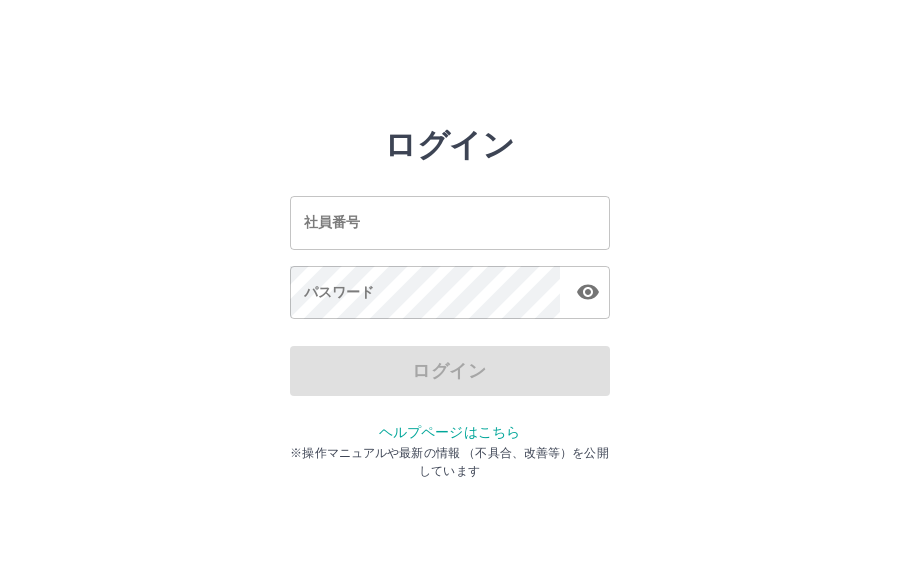 scroll, scrollTop: 0, scrollLeft: 0, axis: both 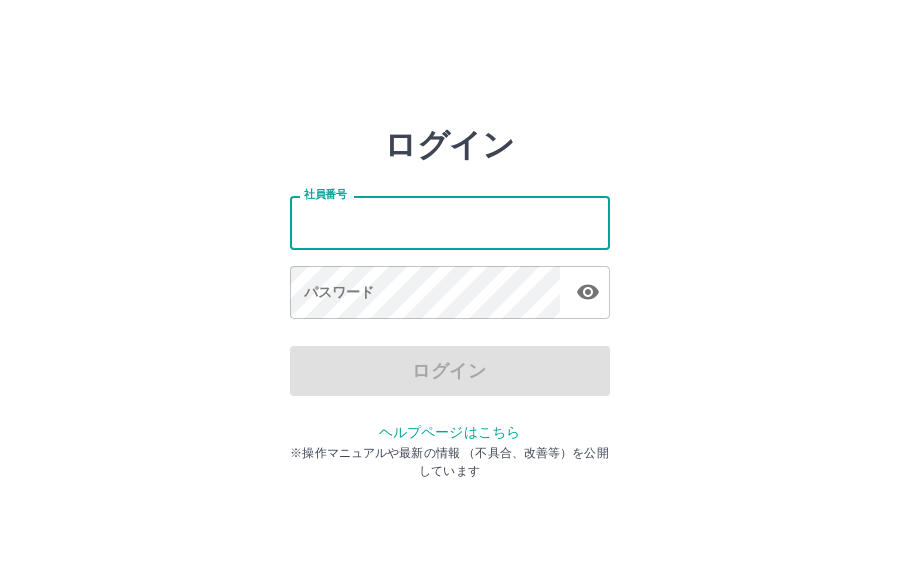 click on "社員番号" at bounding box center [450, 222] 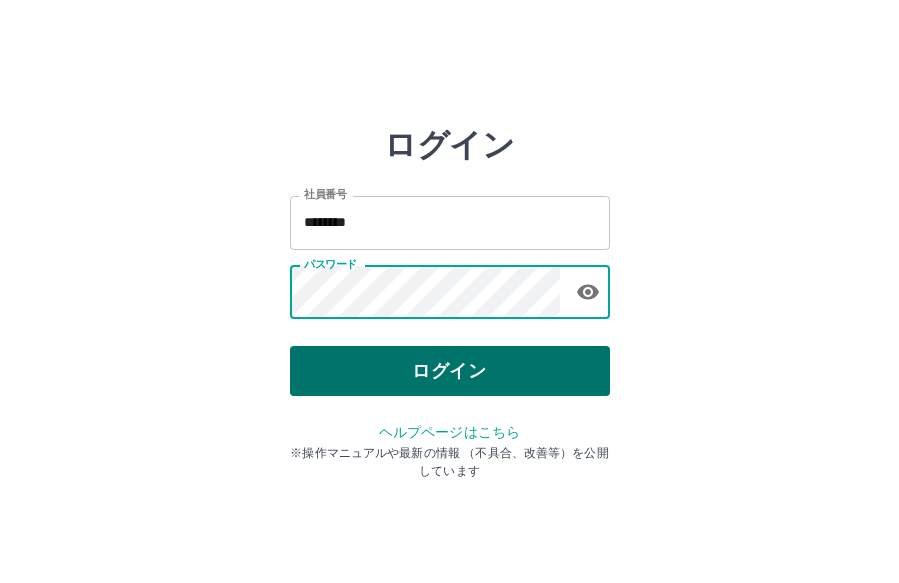 click on "ログイン" at bounding box center [450, 371] 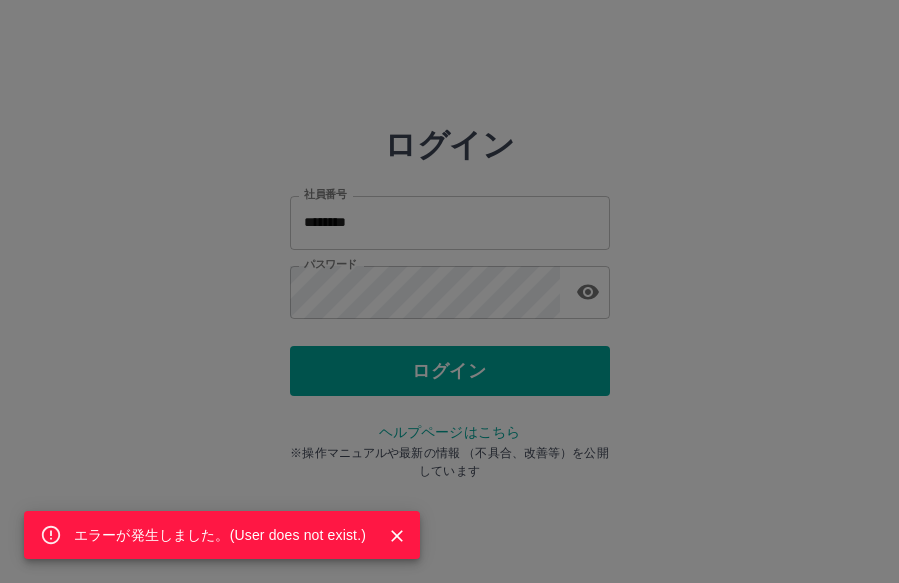 click on "エラーが発生しました。( User does not exist. )" at bounding box center (449, 291) 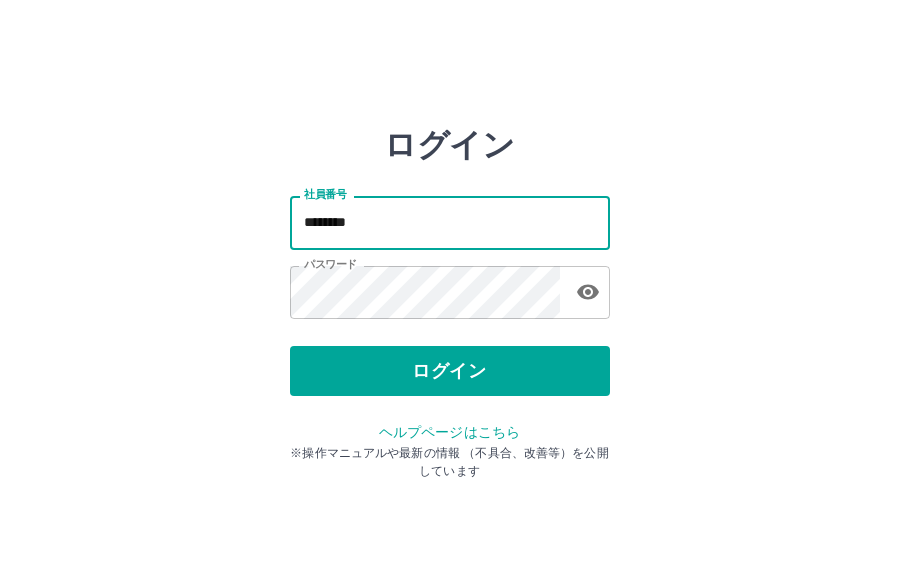 drag, startPoint x: 405, startPoint y: 227, endPoint x: 215, endPoint y: 226, distance: 190.00262 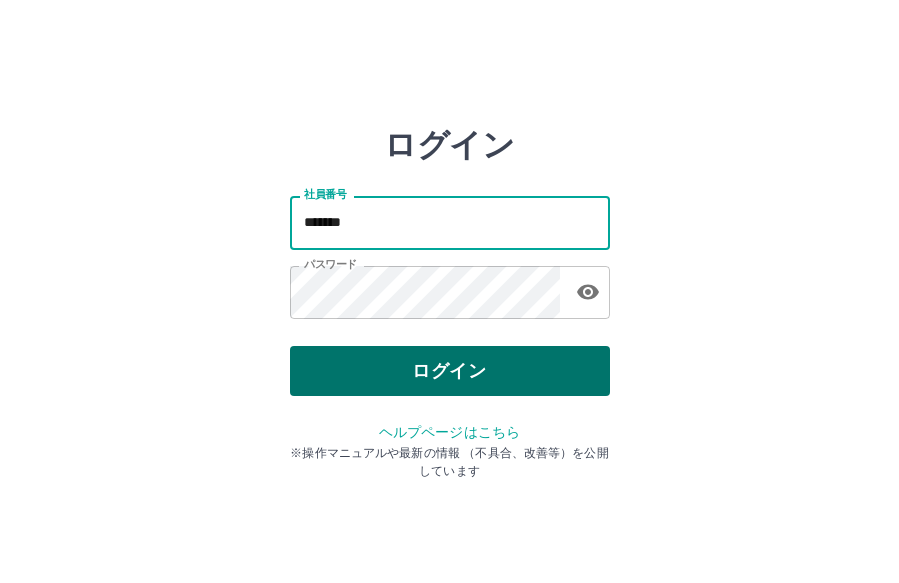 type on "*******" 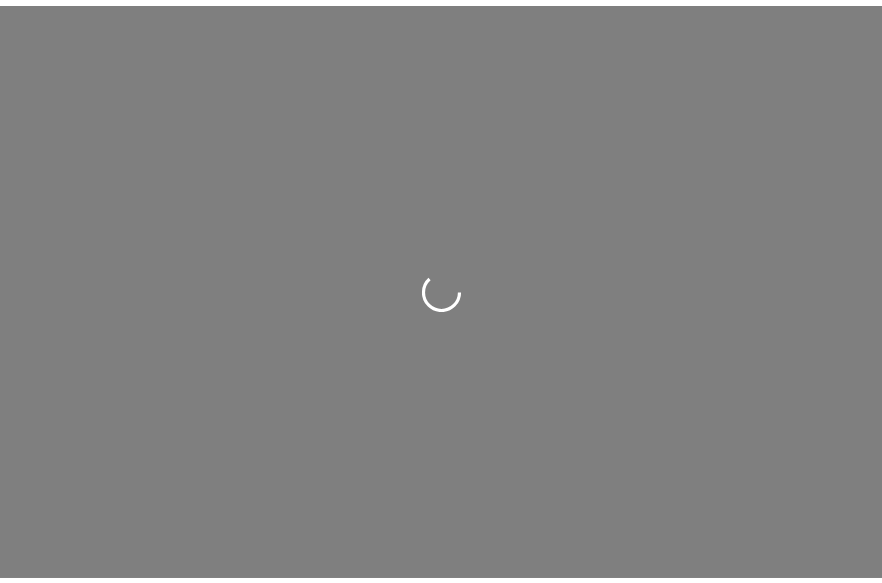 scroll, scrollTop: 0, scrollLeft: 0, axis: both 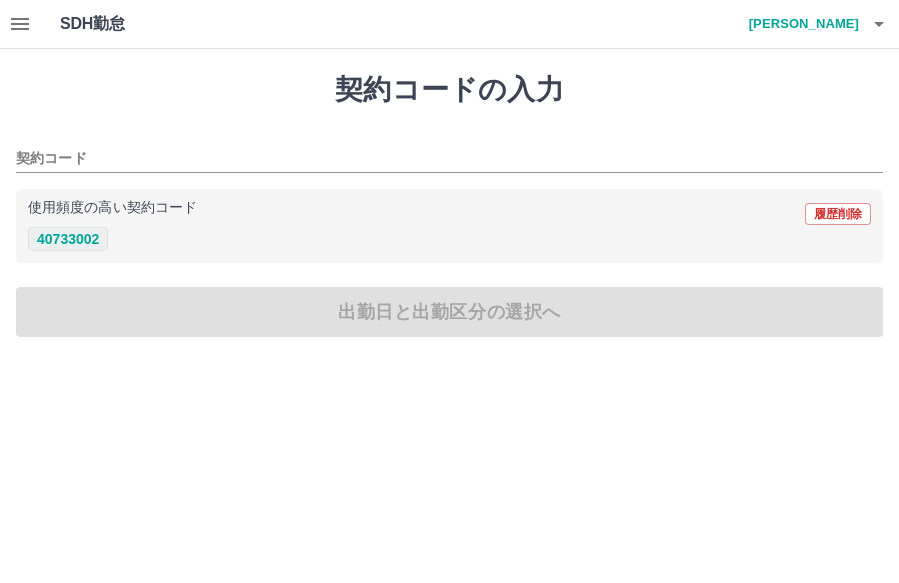 click on "40733002" at bounding box center (68, 239) 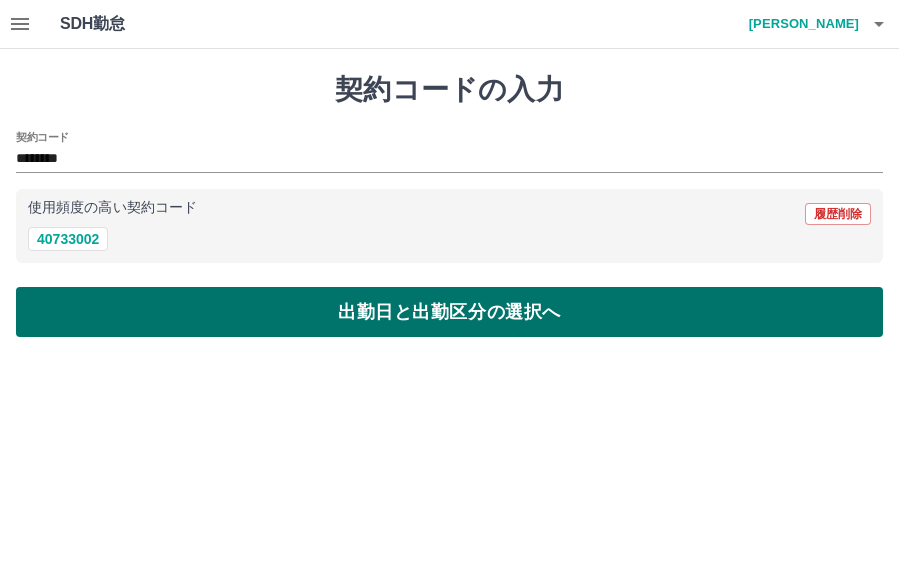 click on "出勤日と出勤区分の選択へ" at bounding box center [449, 312] 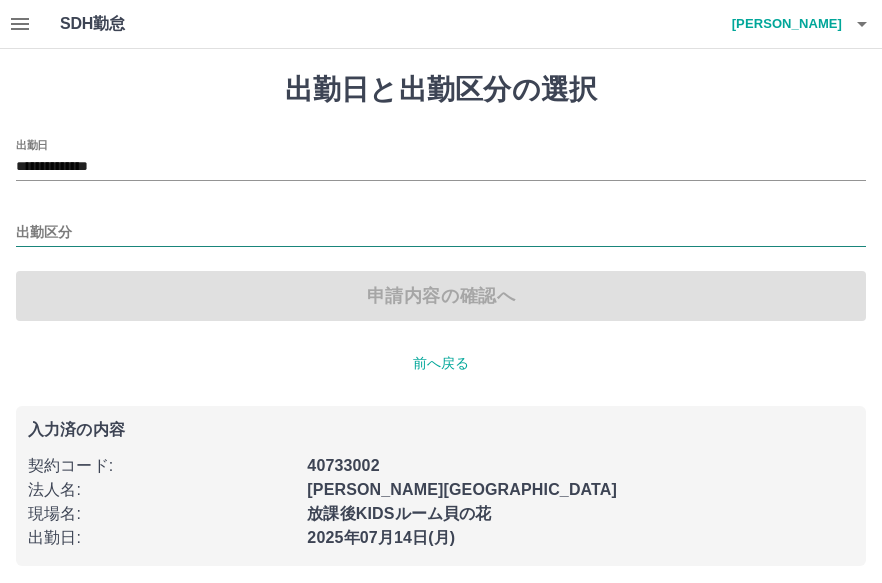 click on "出勤区分" at bounding box center (441, 233) 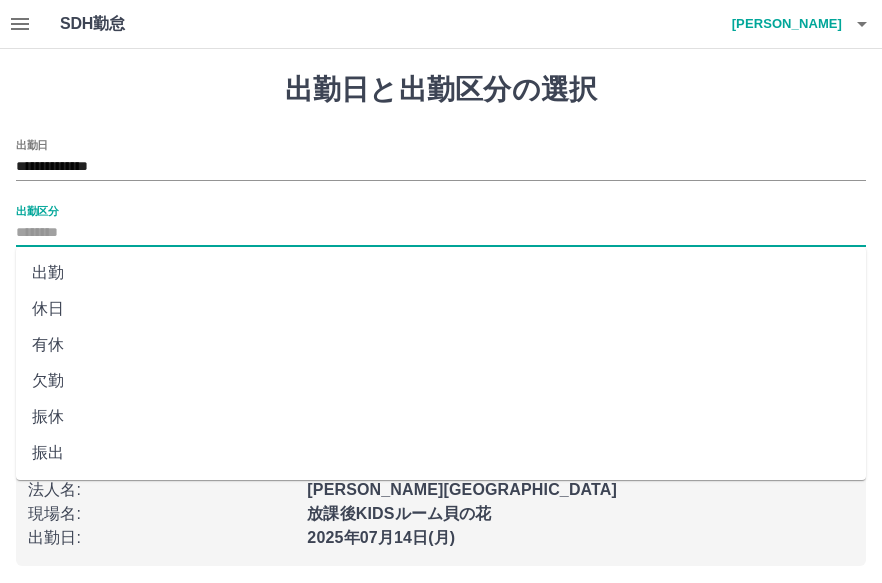 click on "出勤" at bounding box center (441, 273) 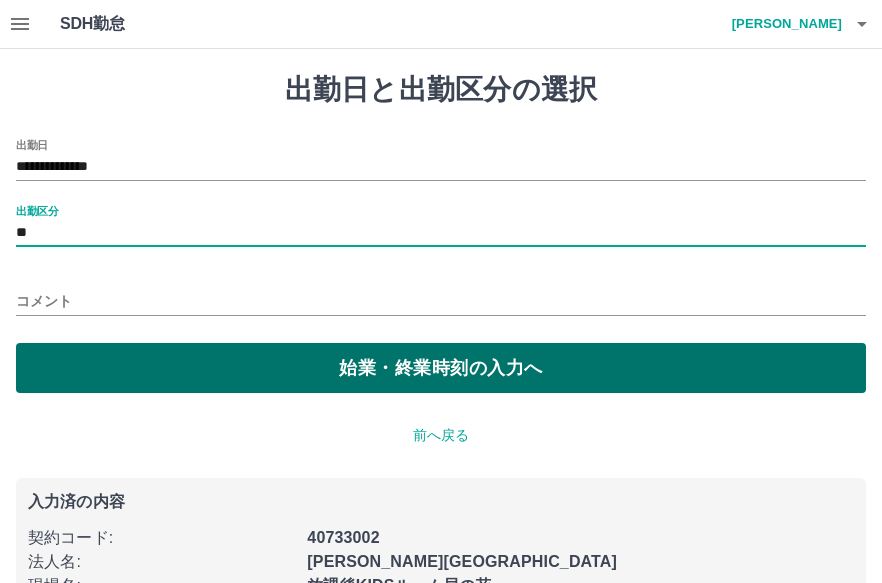 click on "始業・終業時刻の入力へ" at bounding box center [441, 368] 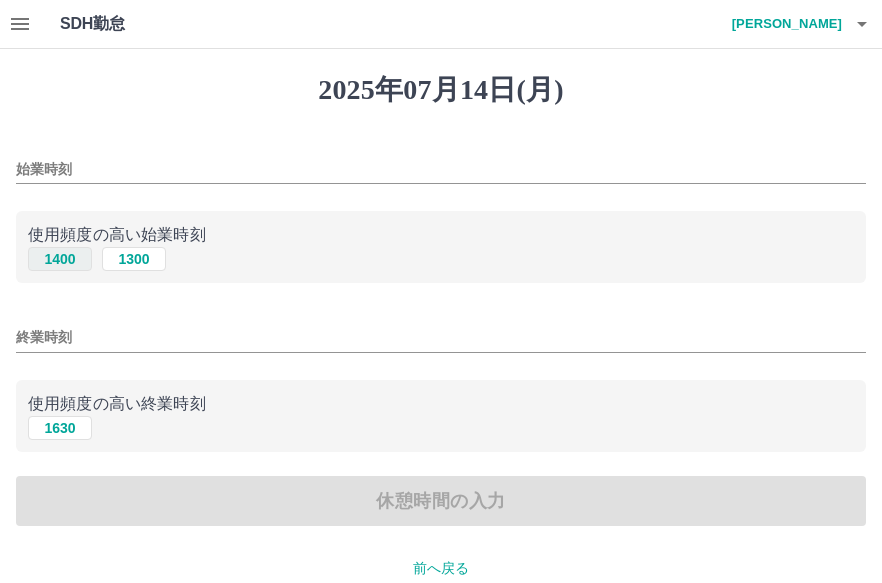 click on "1400" at bounding box center (60, 259) 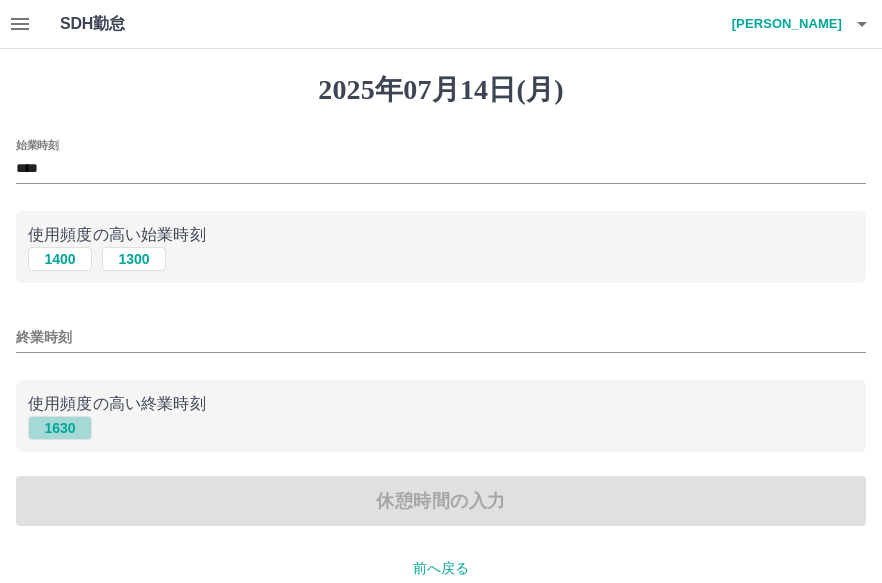 click on "1630" at bounding box center (60, 428) 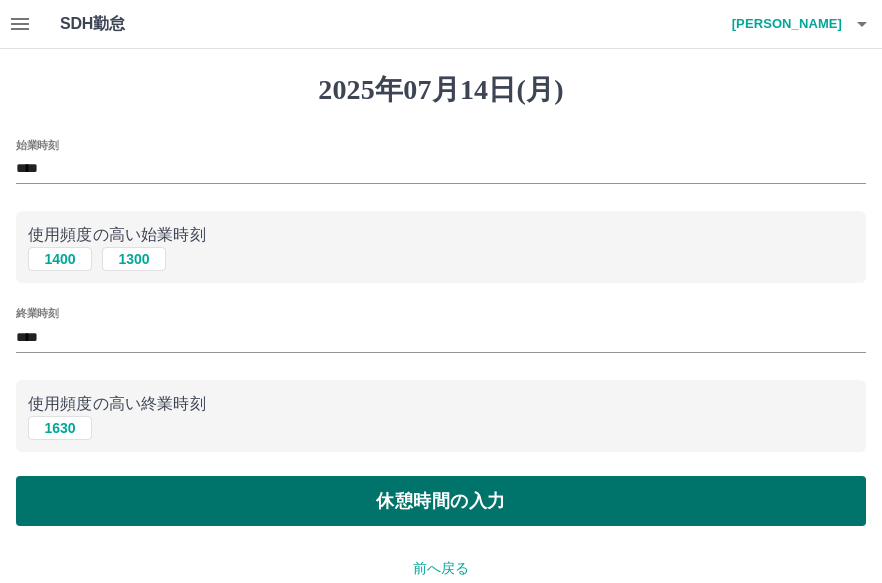 click on "休憩時間の入力" at bounding box center (441, 501) 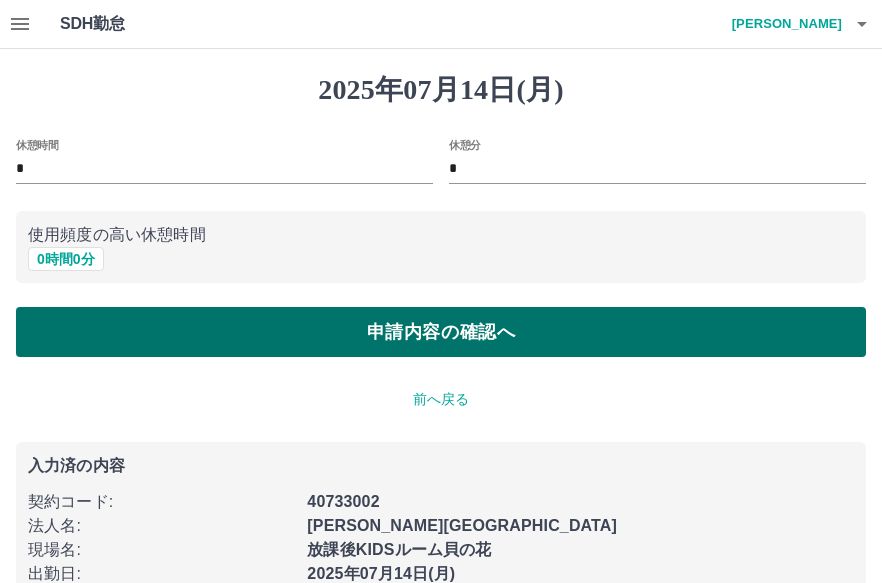 click on "申請内容の確認へ" at bounding box center (441, 332) 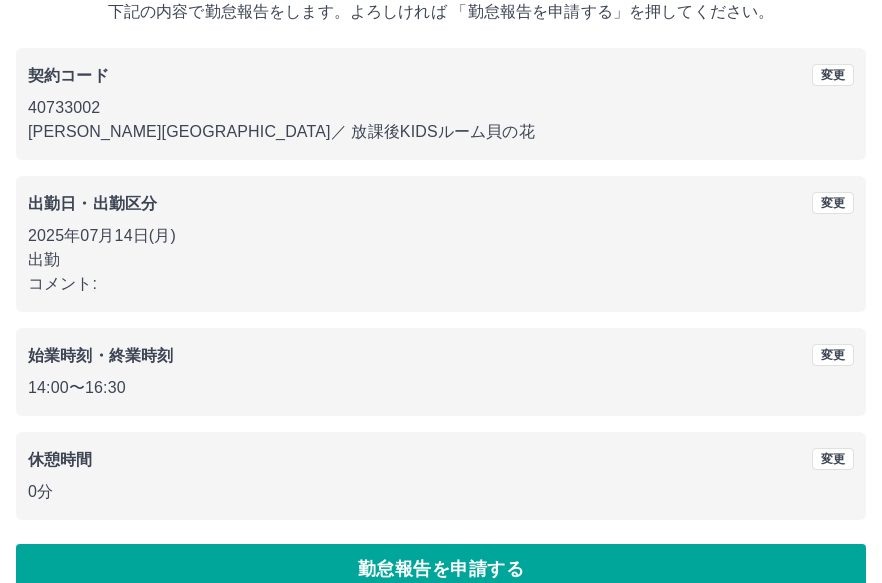 scroll, scrollTop: 166, scrollLeft: 0, axis: vertical 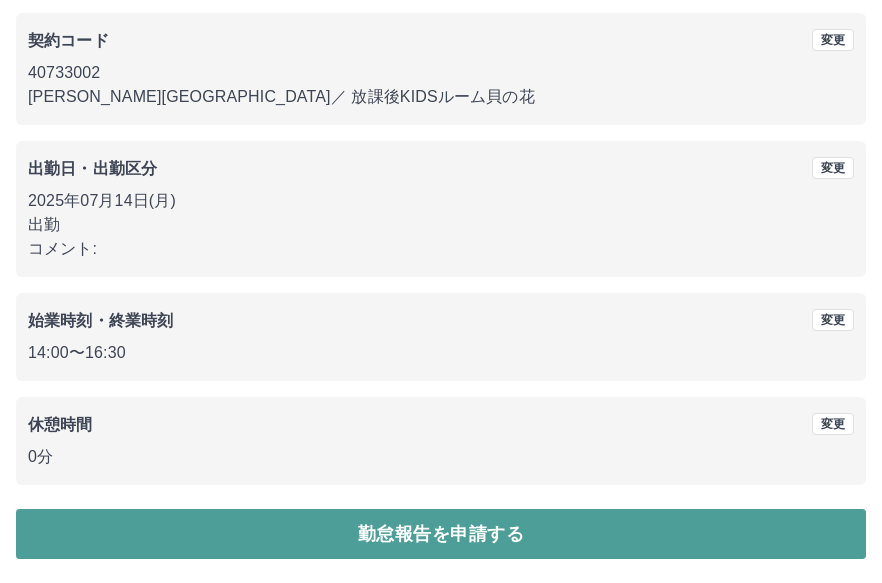 click on "勤怠報告を申請する" at bounding box center (441, 534) 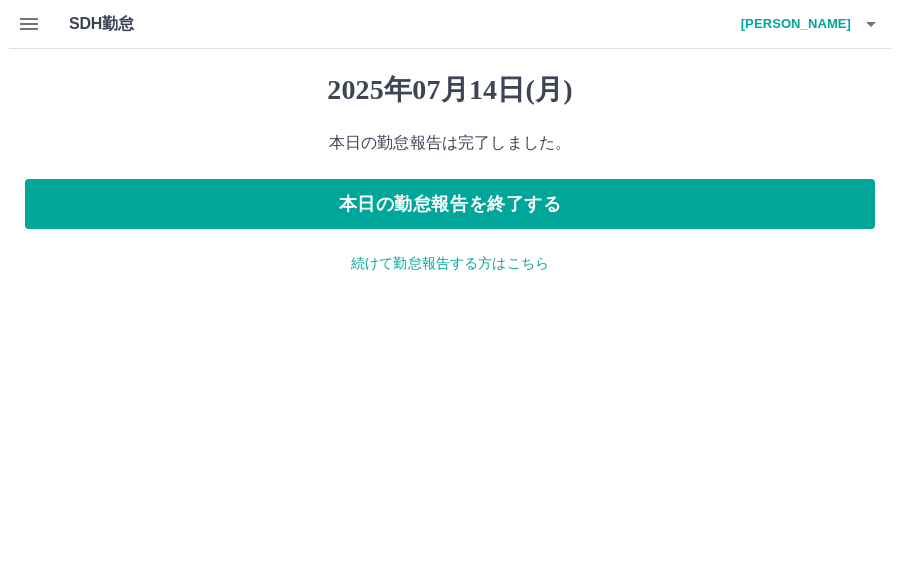 scroll, scrollTop: 0, scrollLeft: 0, axis: both 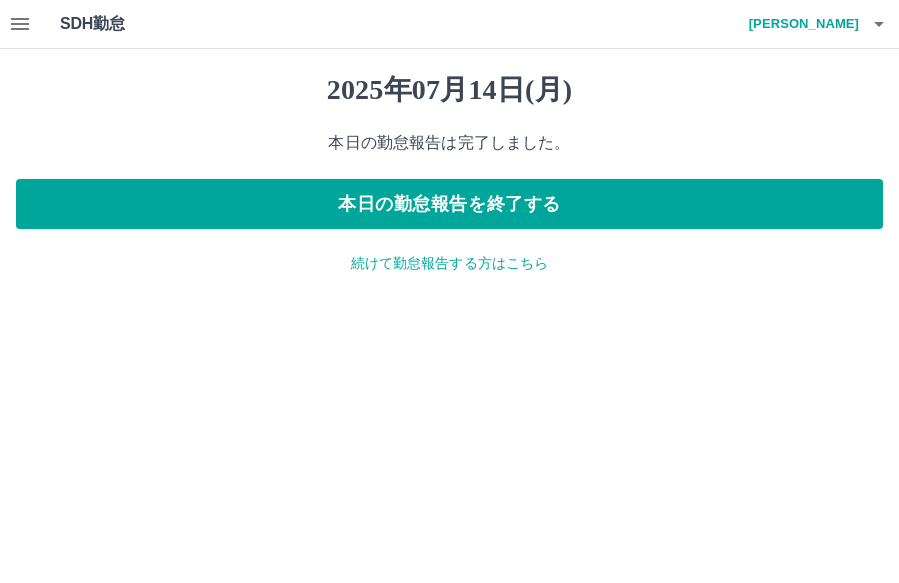 click on "SDH勤怠 村上　芳佳 2025年07月14日(月) 本日の勤怠報告は完了しました。 本日の勤怠報告を終了する 続けて勤怠報告する方はこちら SDH勤怠" at bounding box center (449, 149) 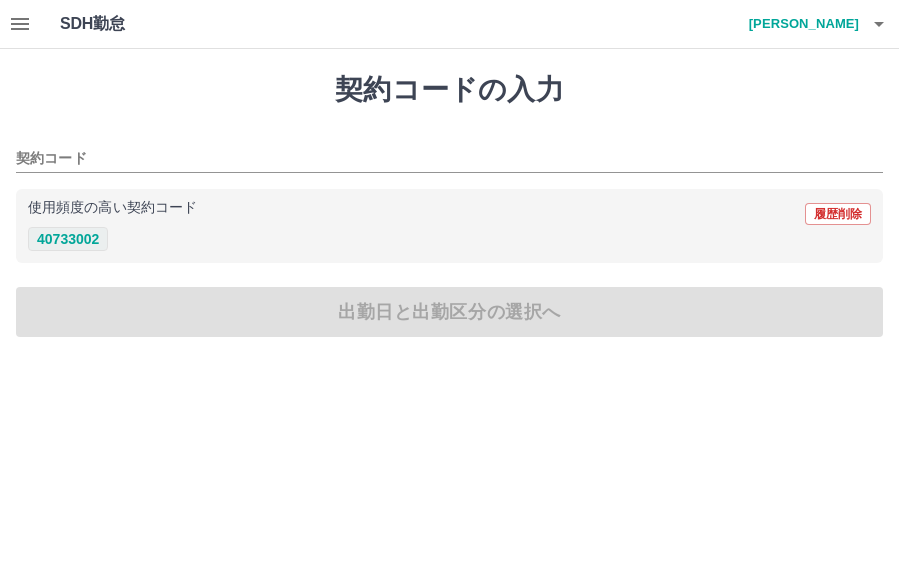 click on "40733002" at bounding box center [68, 239] 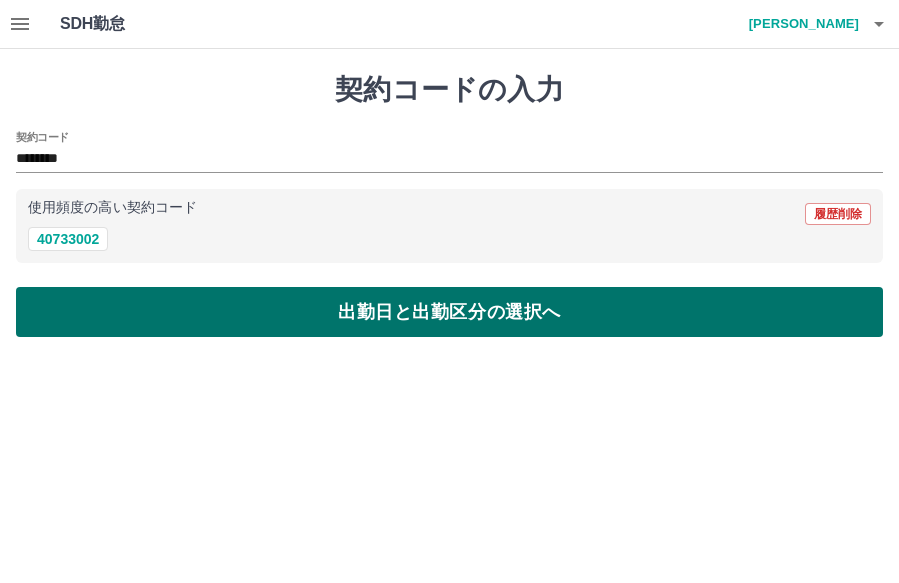click on "出勤日と出勤区分の選択へ" at bounding box center [449, 312] 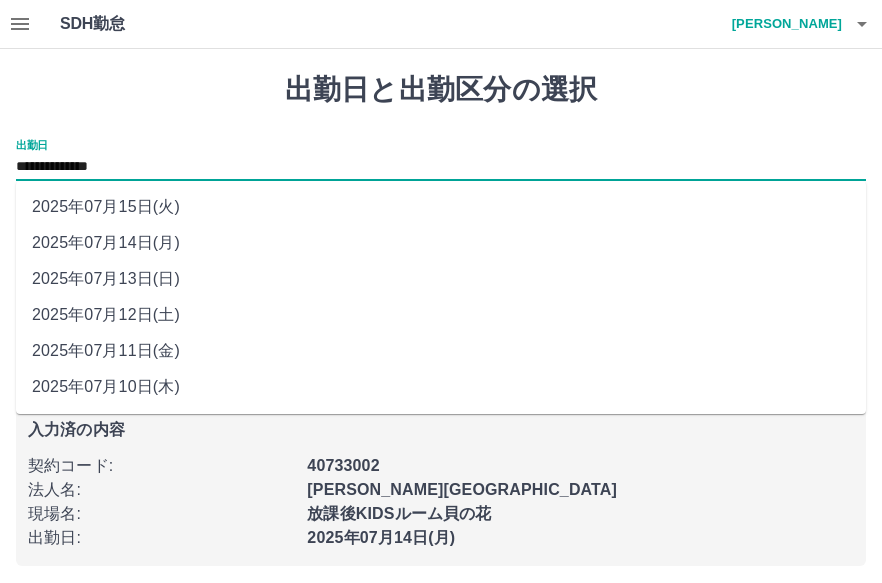 click on "**********" at bounding box center (441, 167) 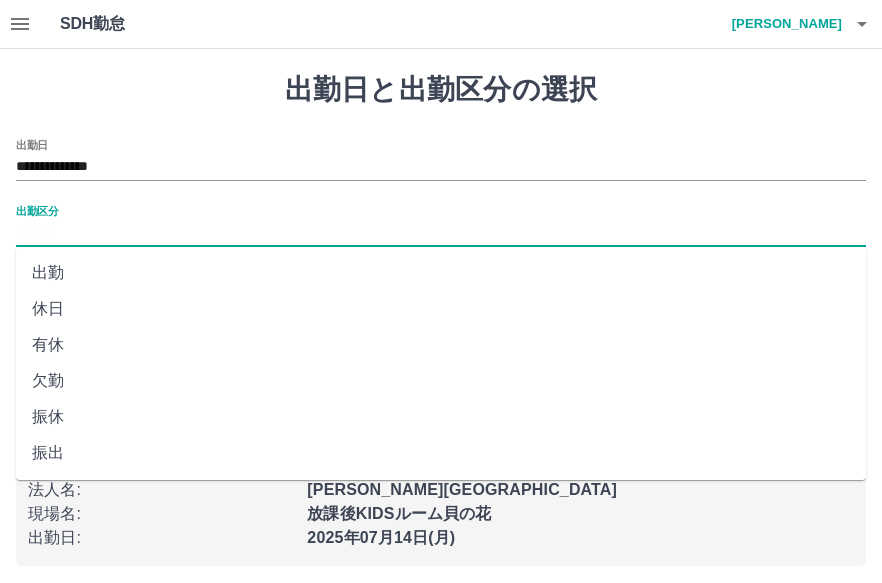 click on "出勤区分" at bounding box center [441, 233] 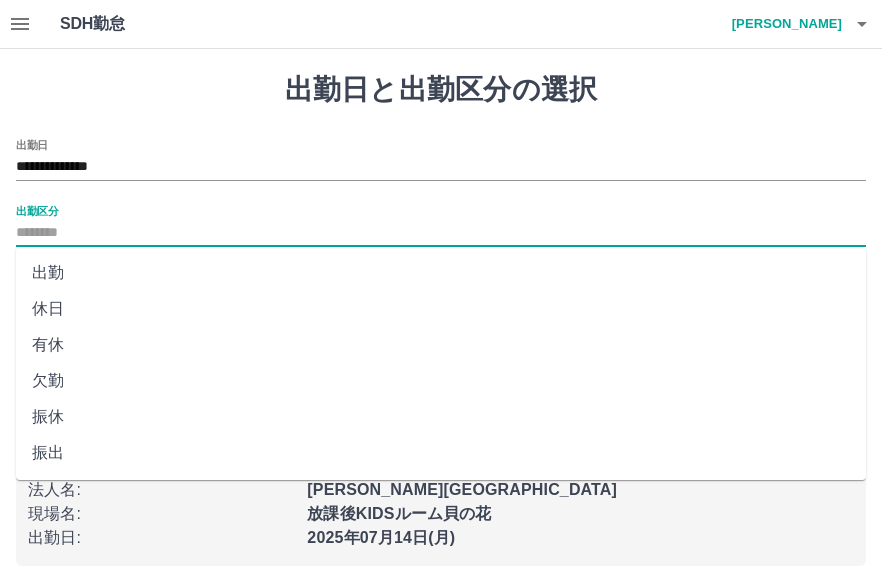 click on "出勤" at bounding box center [441, 273] 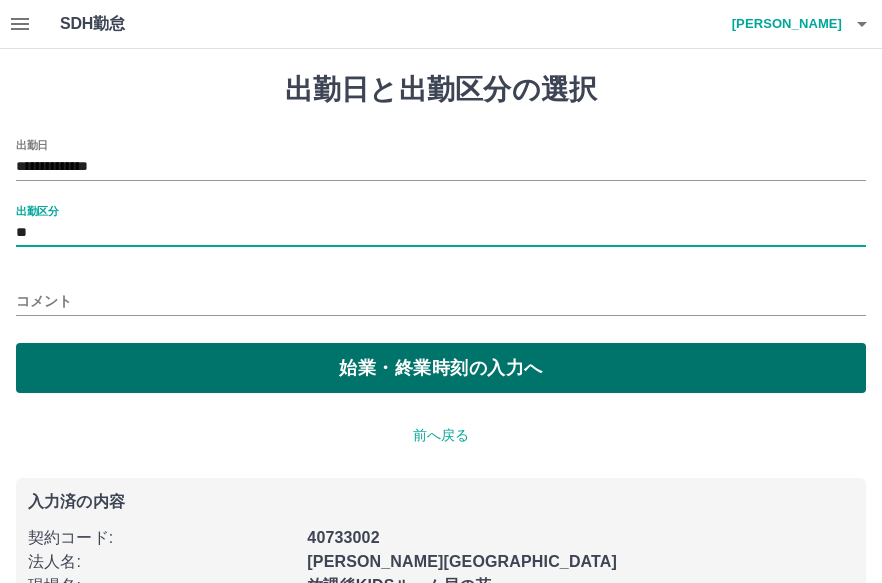 click on "始業・終業時刻の入力へ" at bounding box center [441, 368] 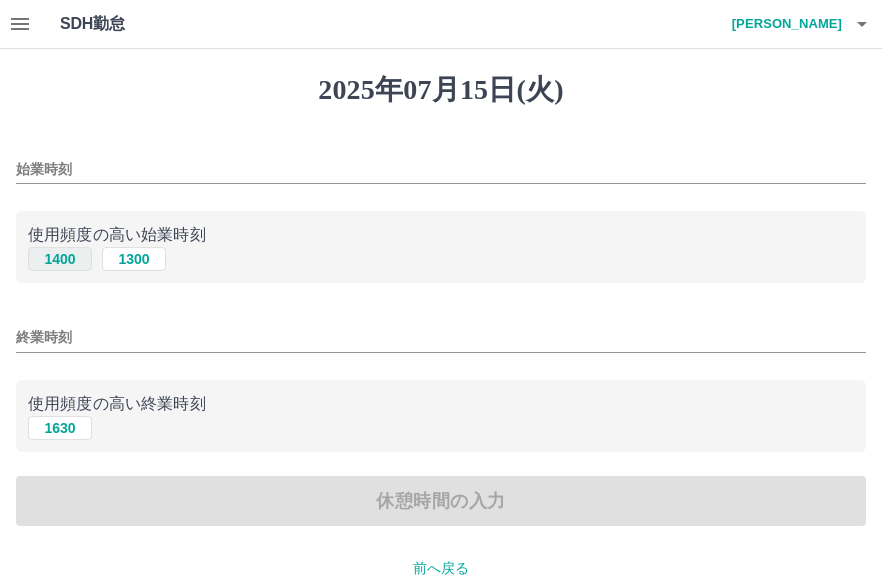 click on "1400" at bounding box center (60, 259) 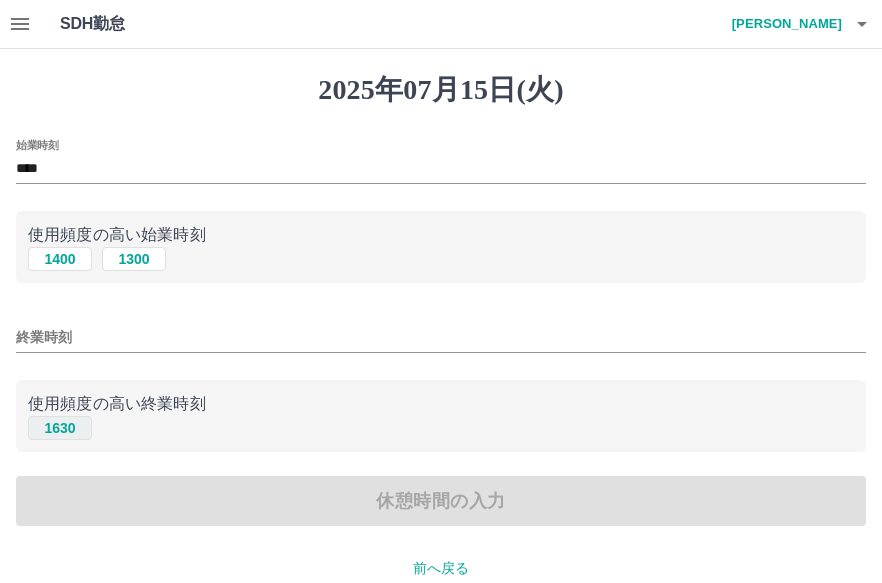 click on "1630" at bounding box center [60, 428] 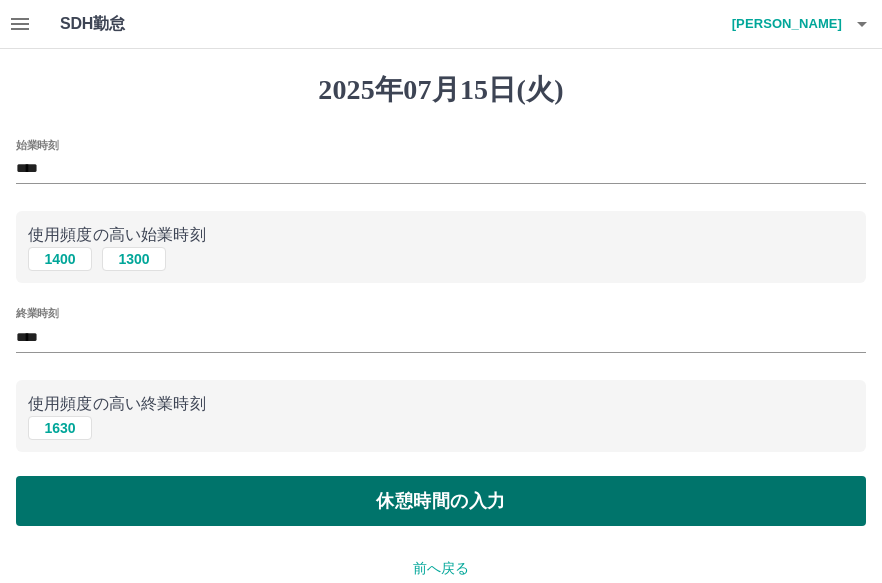 click on "休憩時間の入力" at bounding box center (441, 501) 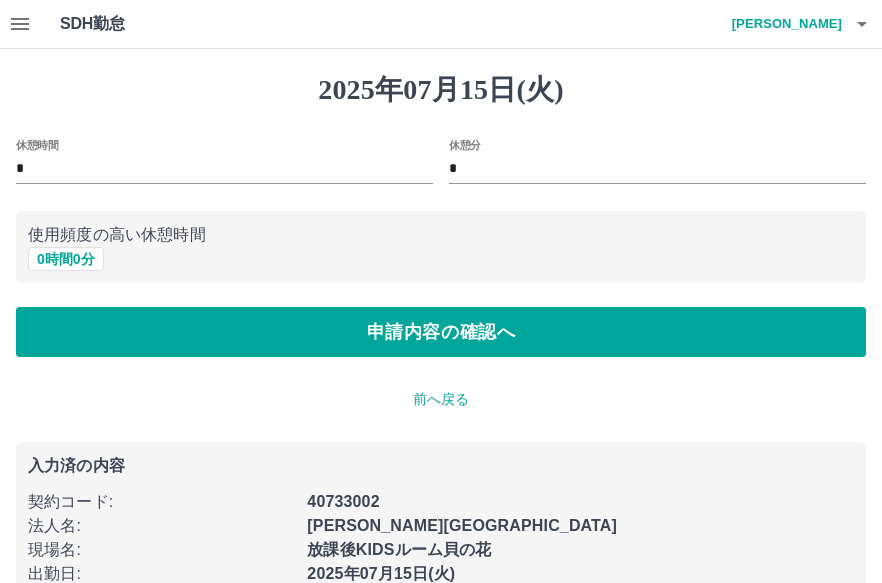 click on "前へ戻る" at bounding box center (441, 399) 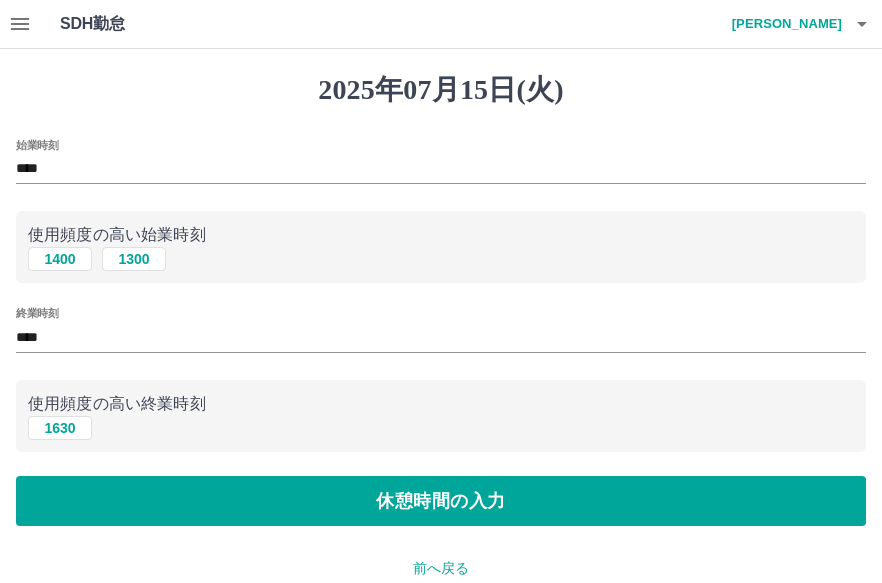 click on "前へ戻る" at bounding box center [441, 568] 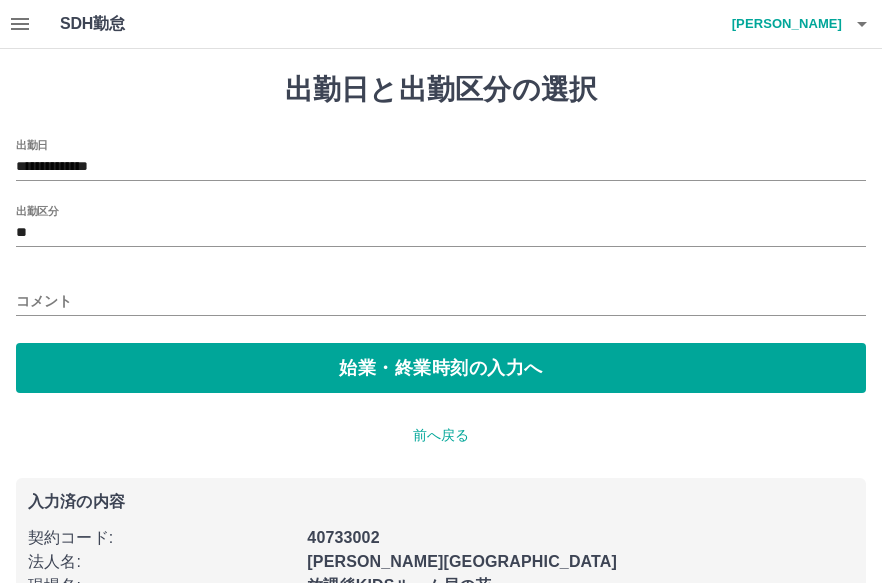 click on "前へ戻る" at bounding box center (441, 435) 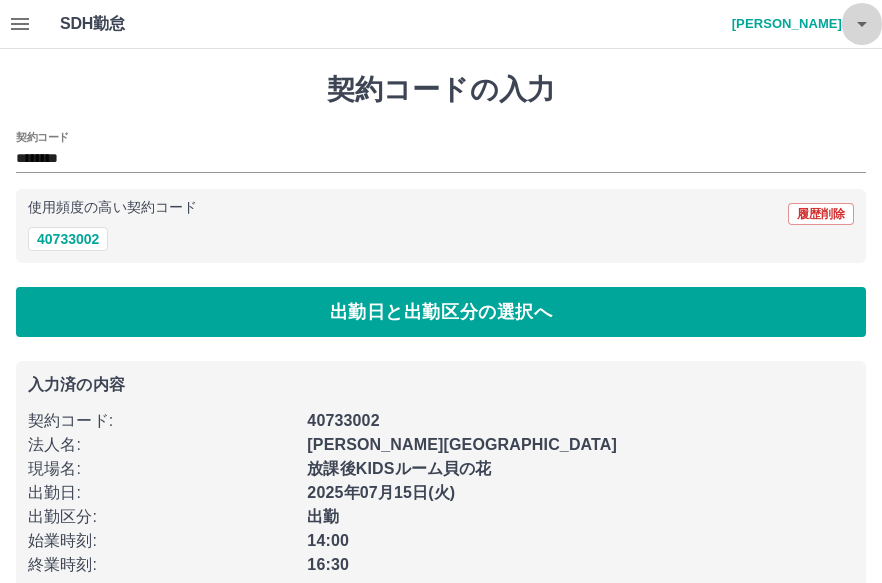click 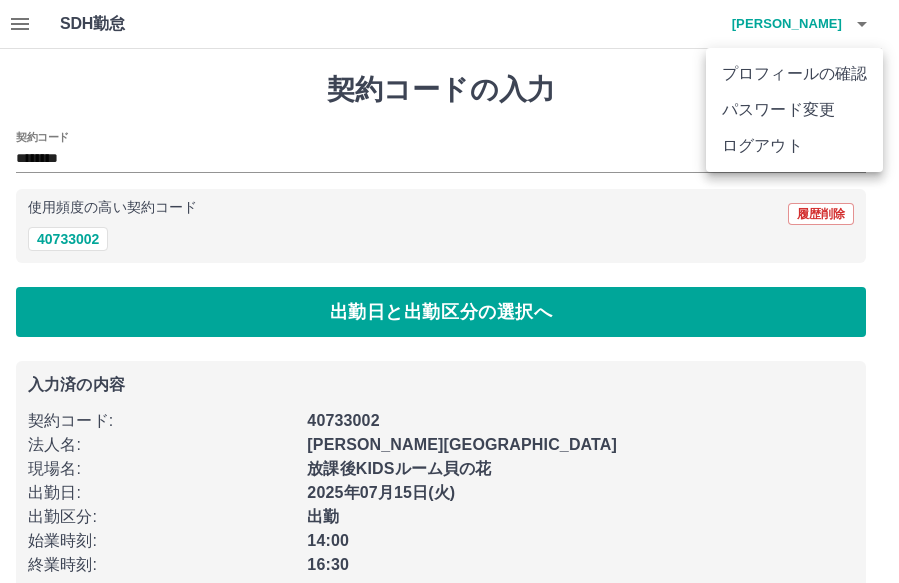 click on "ログアウト" at bounding box center (794, 146) 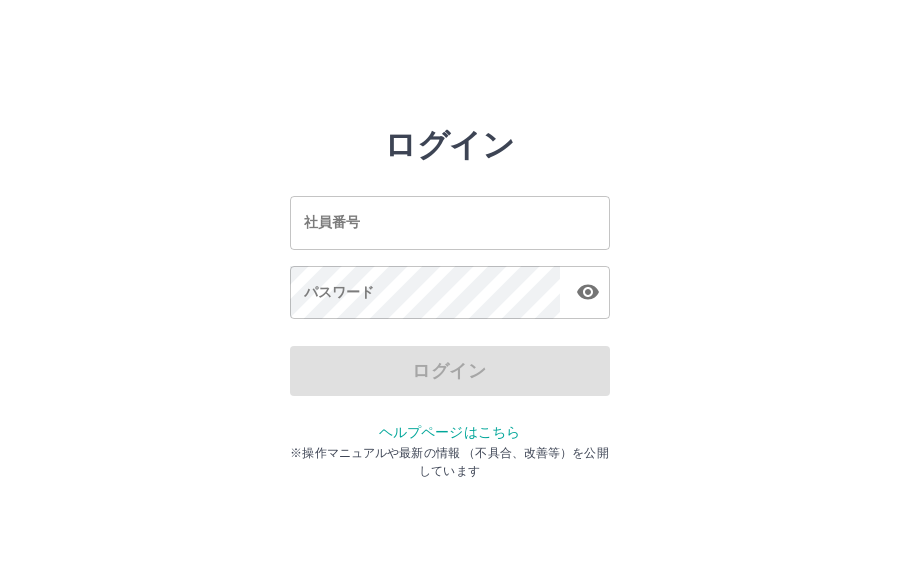 scroll, scrollTop: 0, scrollLeft: 0, axis: both 